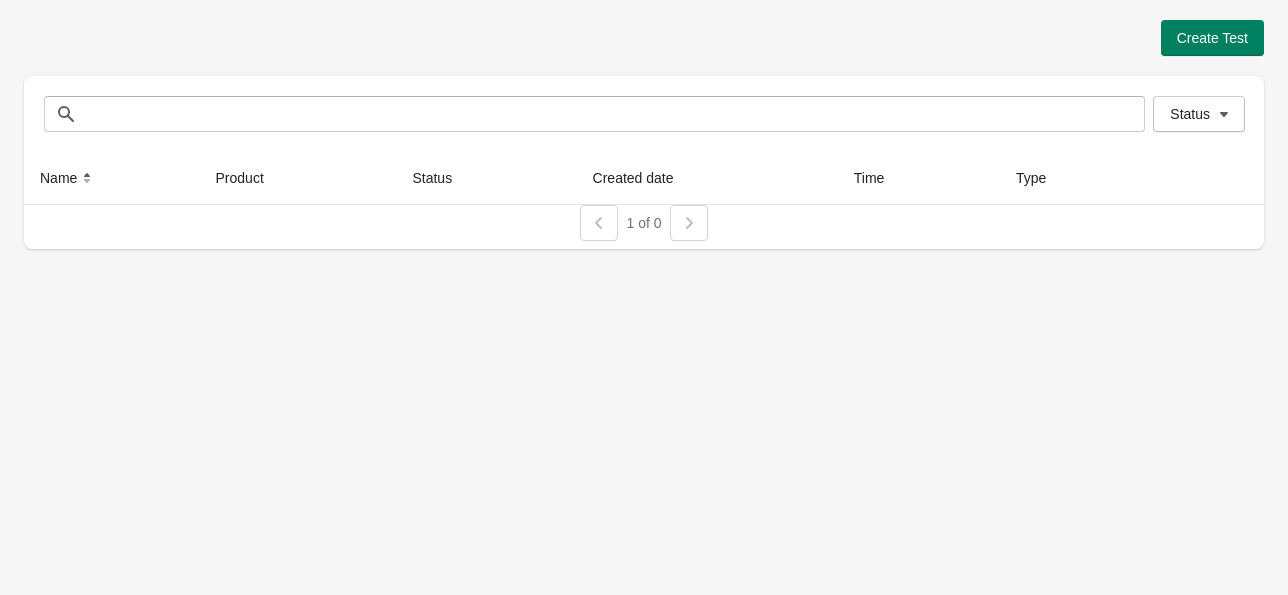 scroll, scrollTop: 0, scrollLeft: 0, axis: both 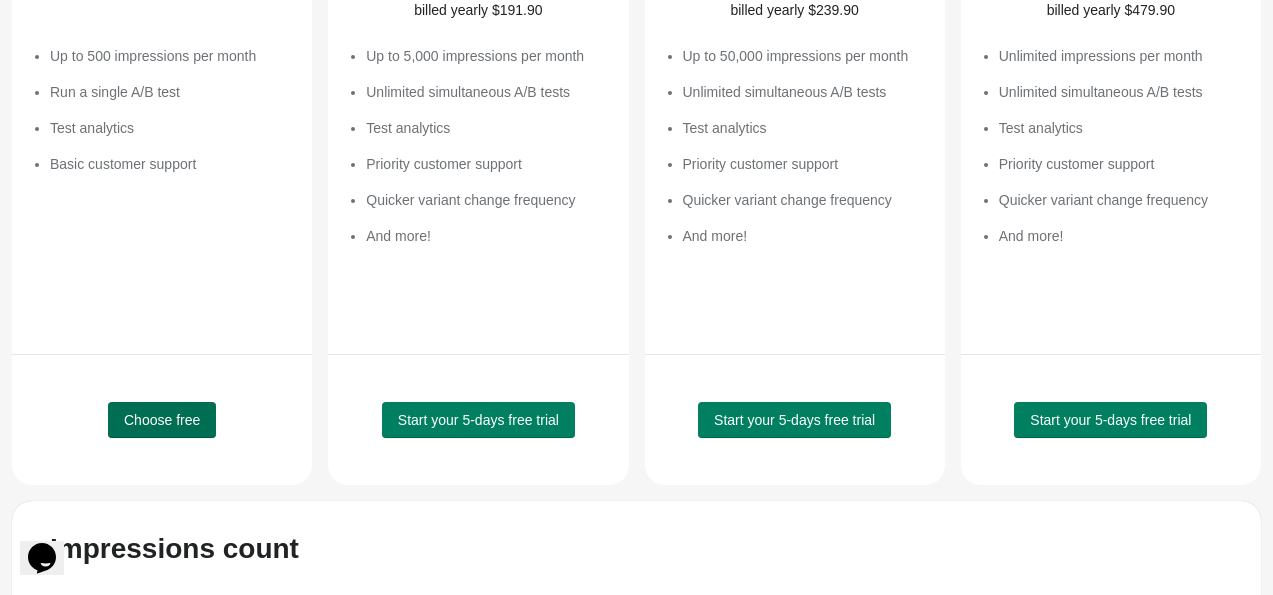 click on "Choose free" at bounding box center [162, 420] 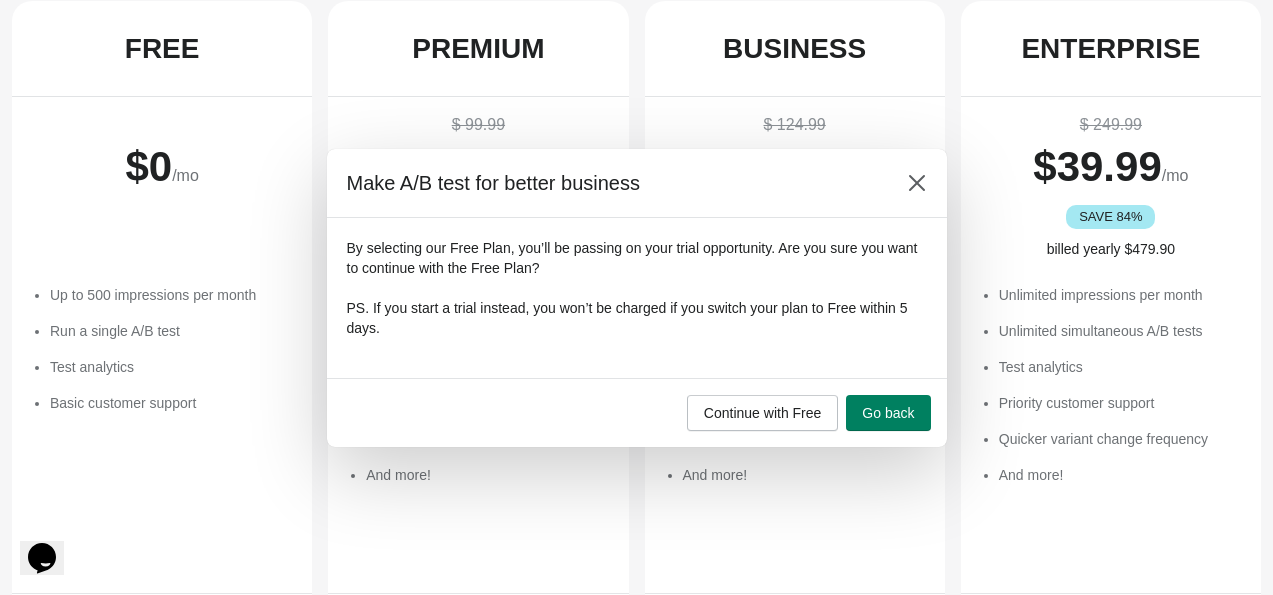 scroll, scrollTop: 100, scrollLeft: 0, axis: vertical 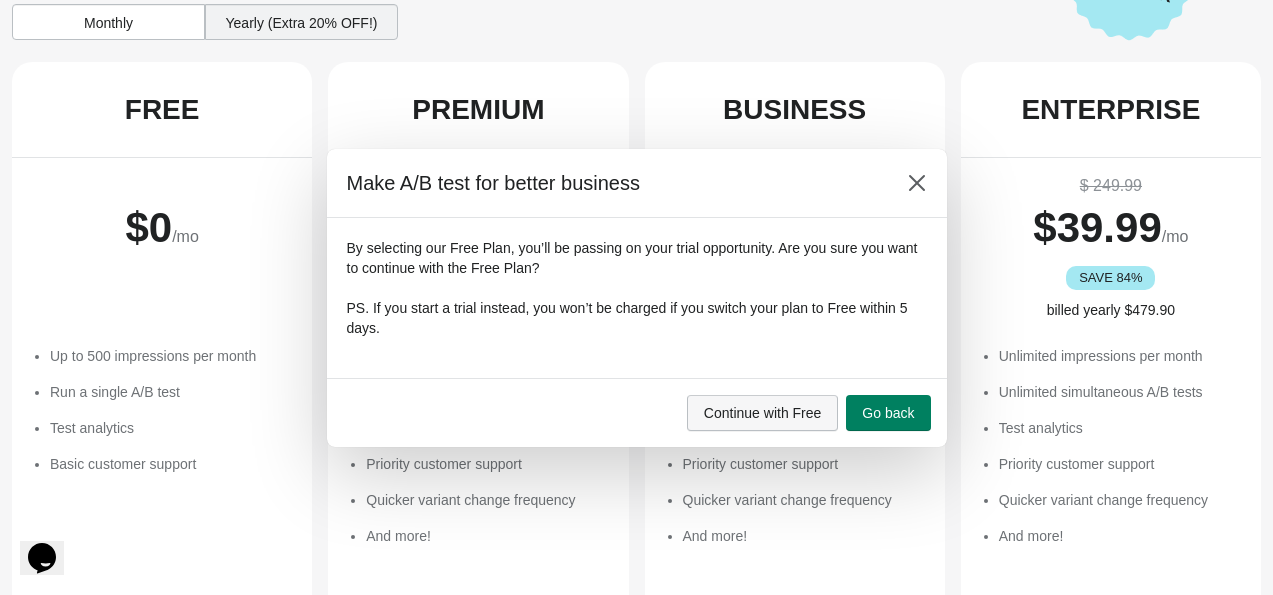 click on "Continue with Free" at bounding box center [763, 413] 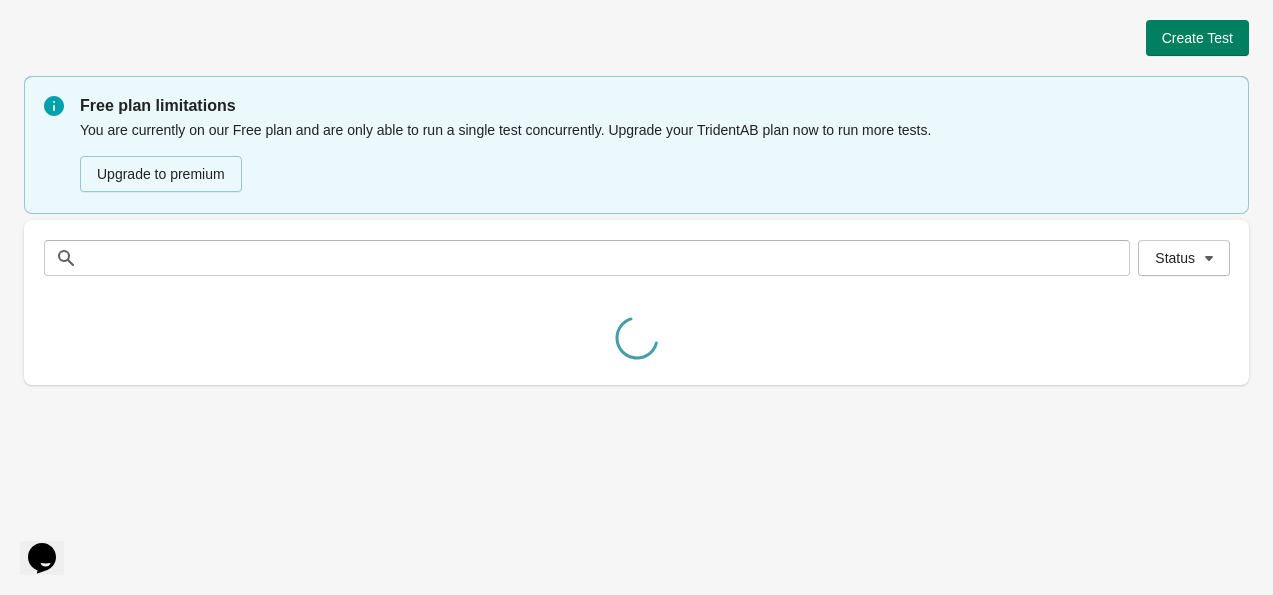 scroll, scrollTop: 0, scrollLeft: 0, axis: both 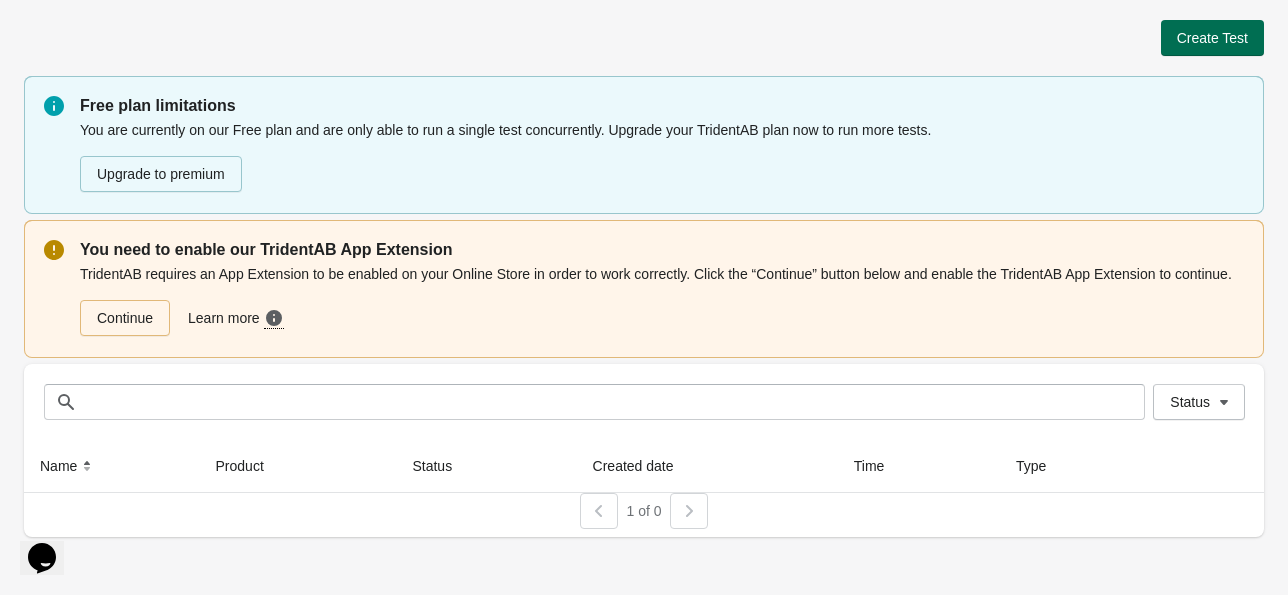 click on "Create Test" at bounding box center [1212, 38] 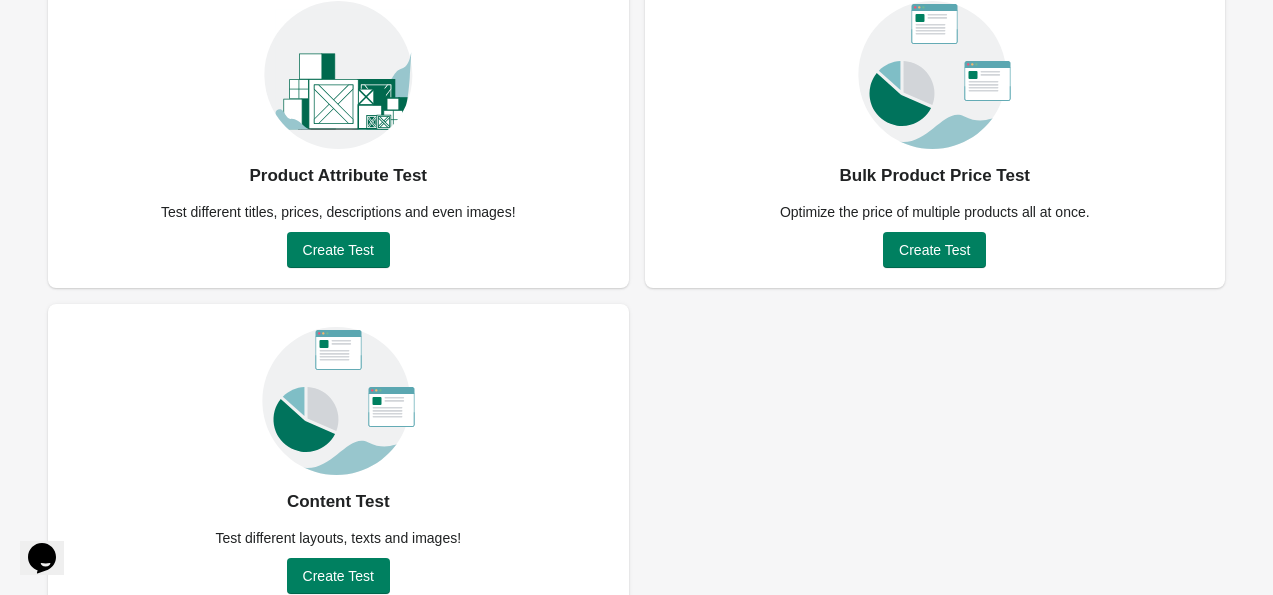 scroll, scrollTop: 200, scrollLeft: 0, axis: vertical 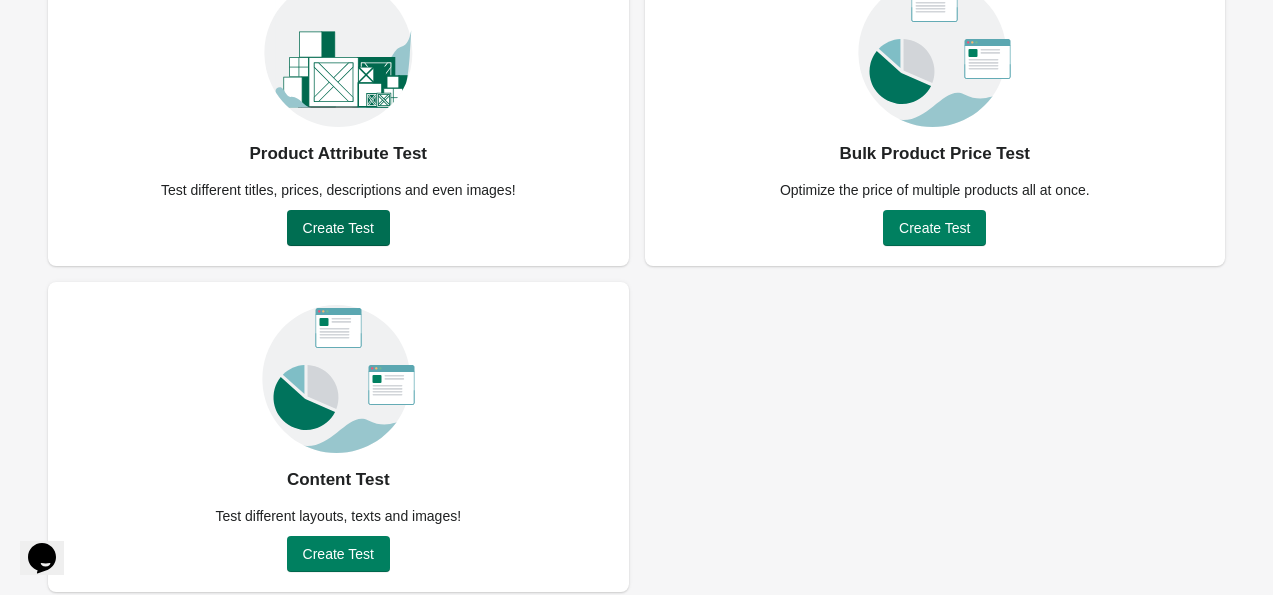 click on "Create Test" at bounding box center [338, 228] 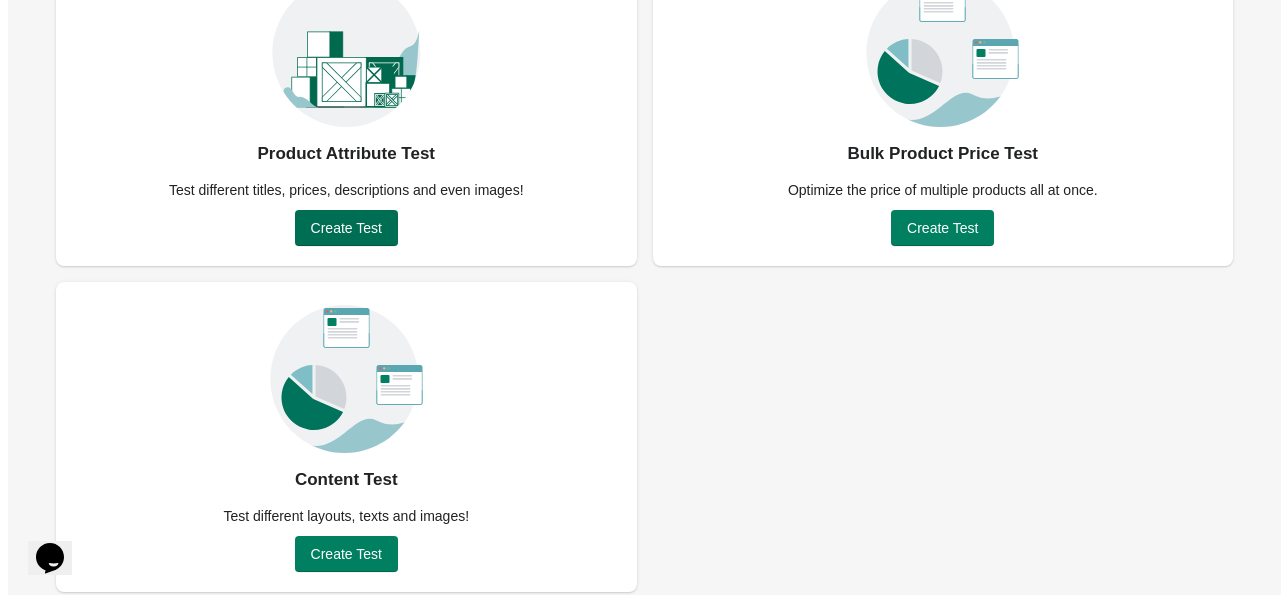 scroll, scrollTop: 0, scrollLeft: 0, axis: both 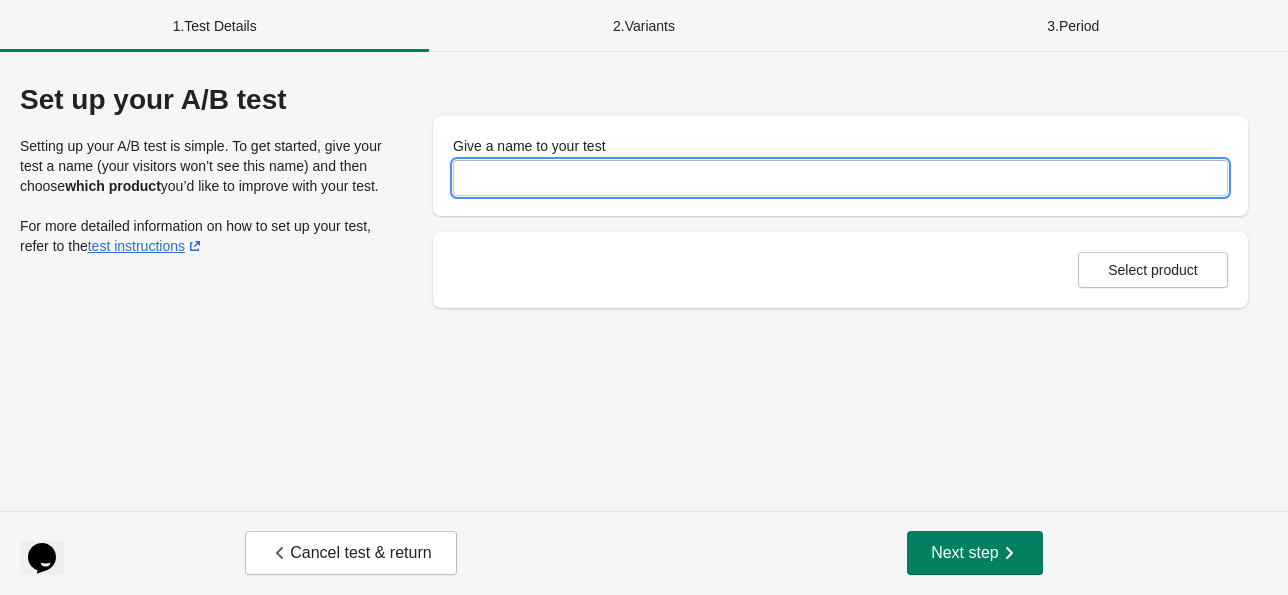 click on "Give a name to your test" at bounding box center [840, 178] 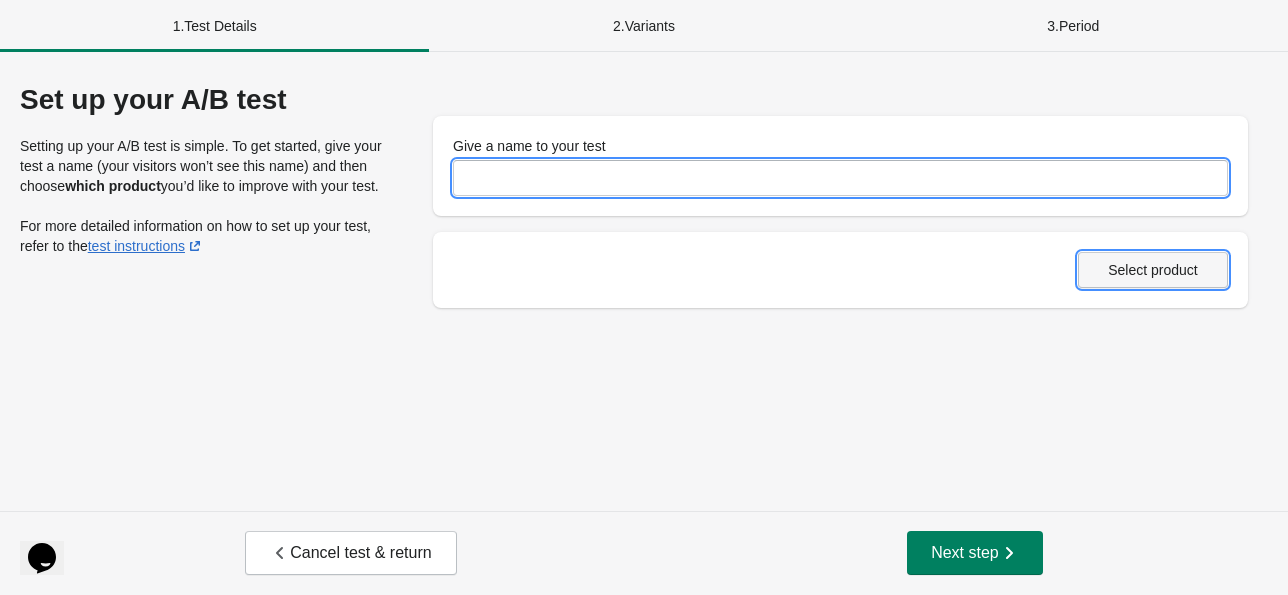 click on "Select product" at bounding box center (840, 270) 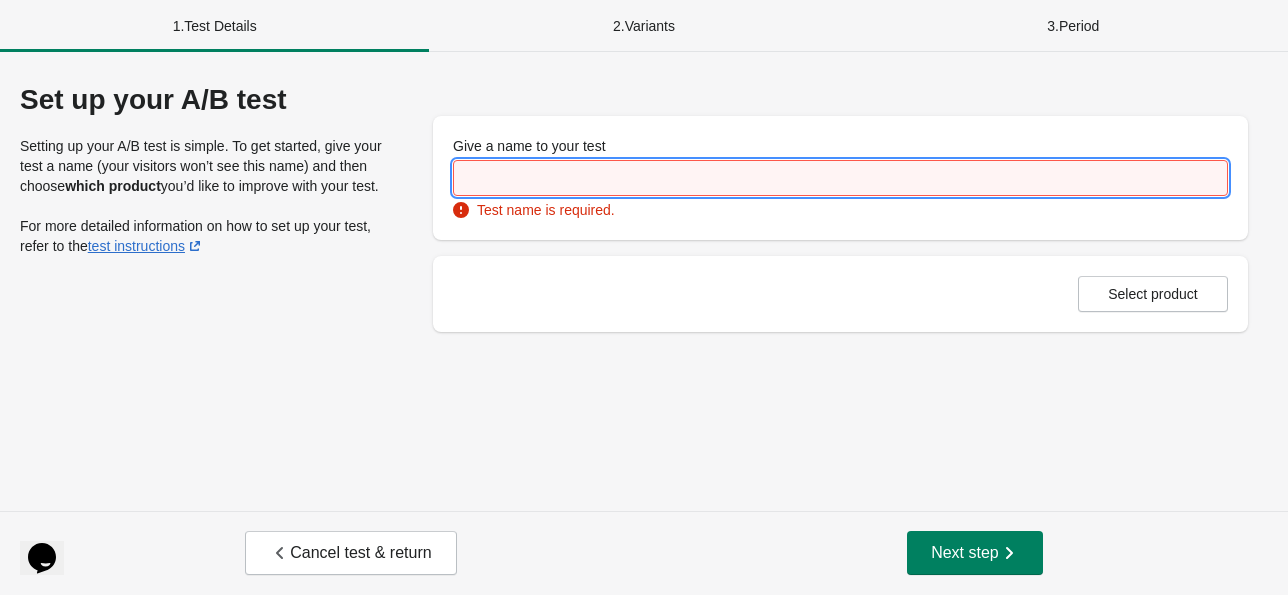 click on "Give a name to your test" at bounding box center [840, 178] 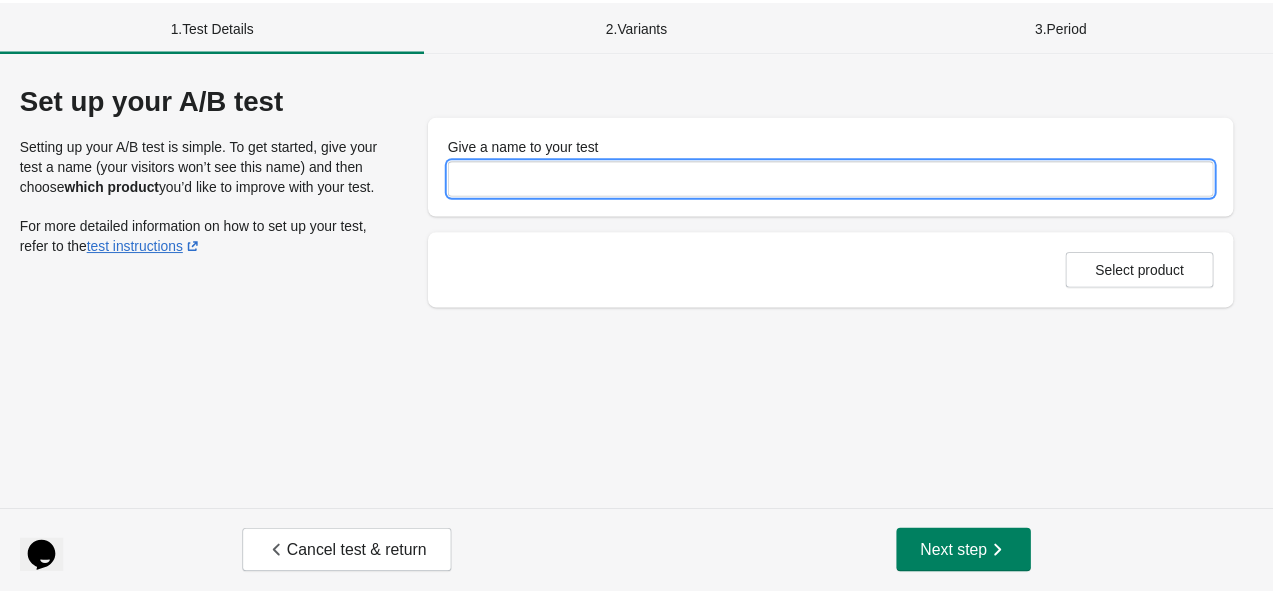 scroll, scrollTop: 56, scrollLeft: 0, axis: vertical 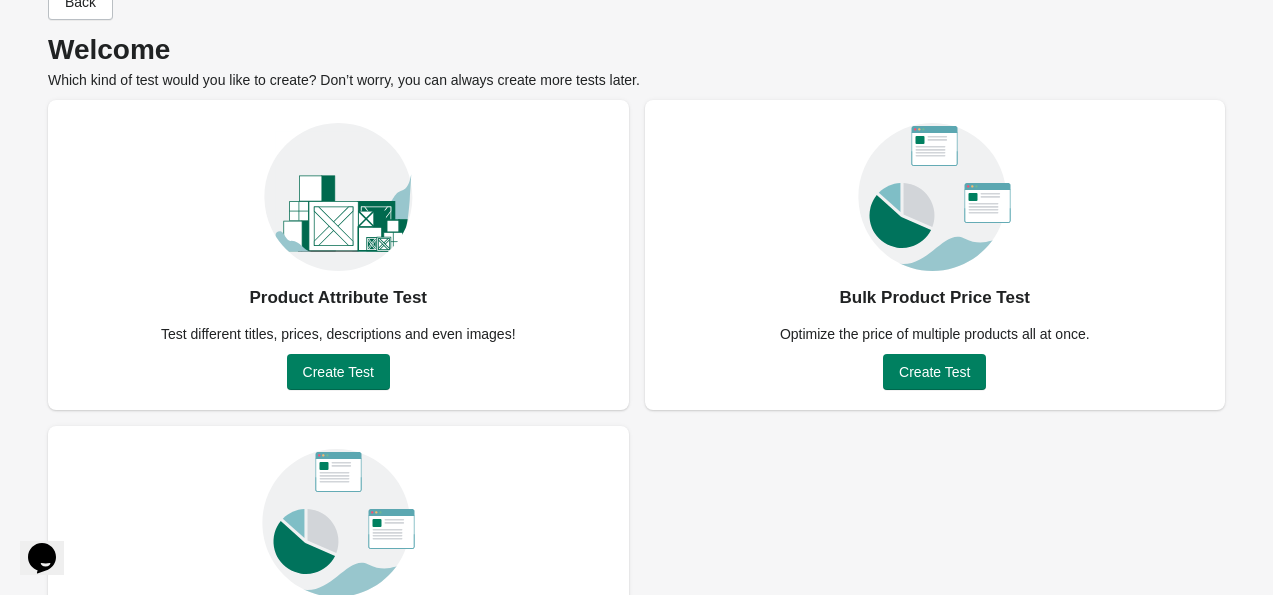 click on "Bulk Product Price Test Optimize the price of multiple products all at once. Create Test" at bounding box center (935, 255) 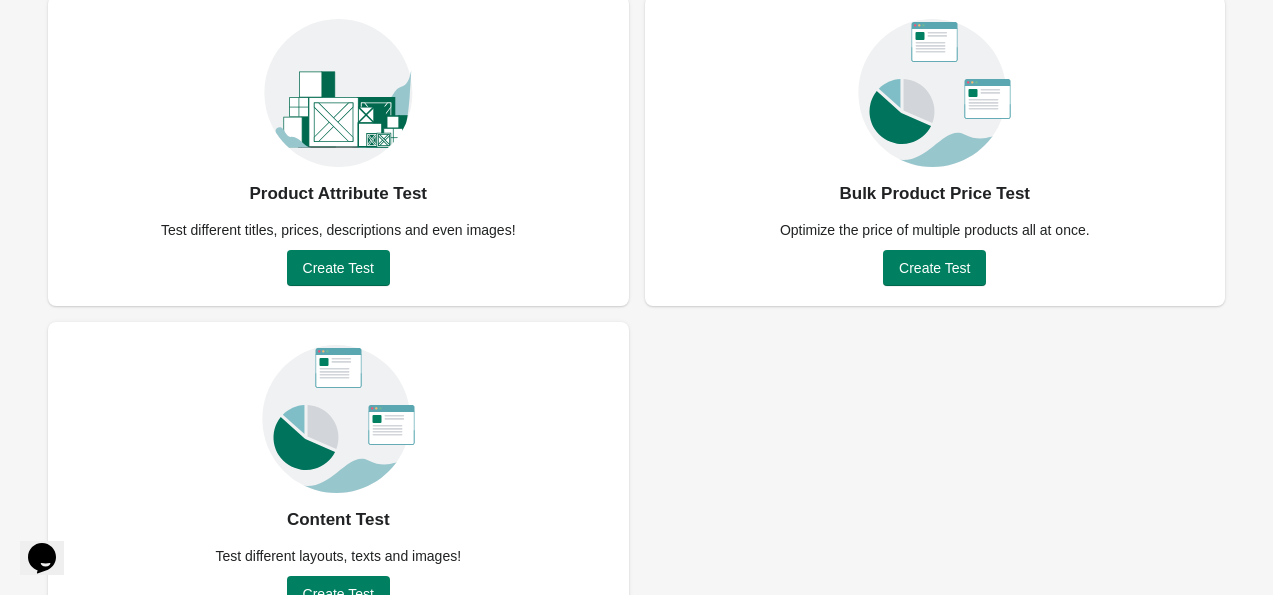 scroll, scrollTop: 212, scrollLeft: 0, axis: vertical 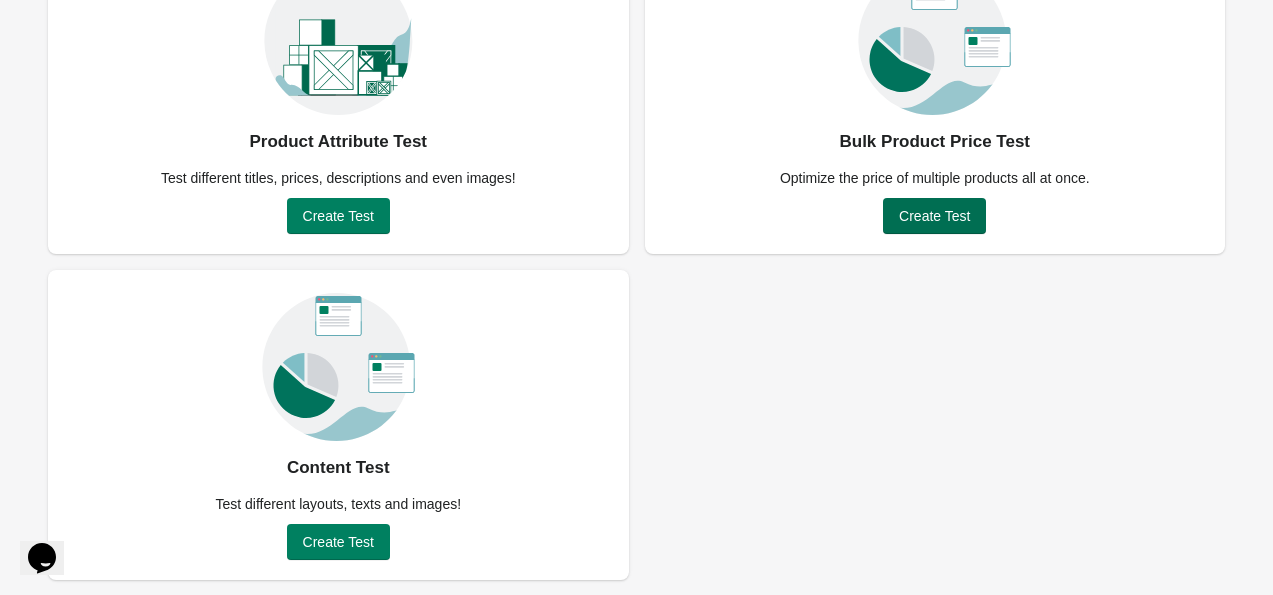 click on "Create Test" at bounding box center [934, 216] 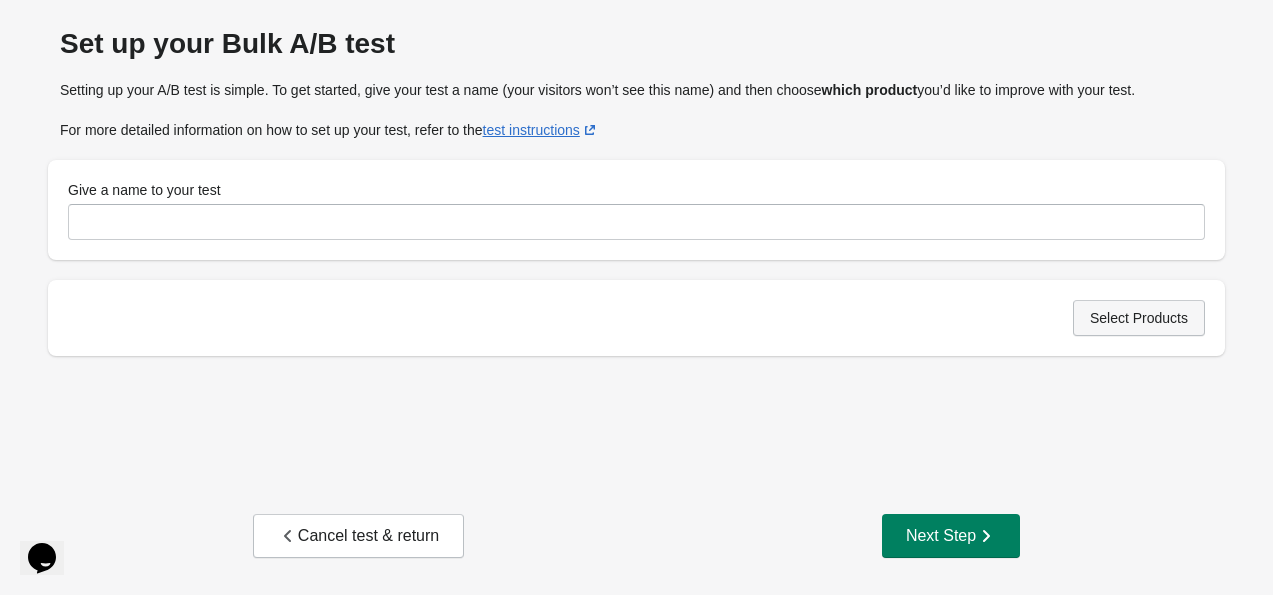 scroll, scrollTop: 0, scrollLeft: 0, axis: both 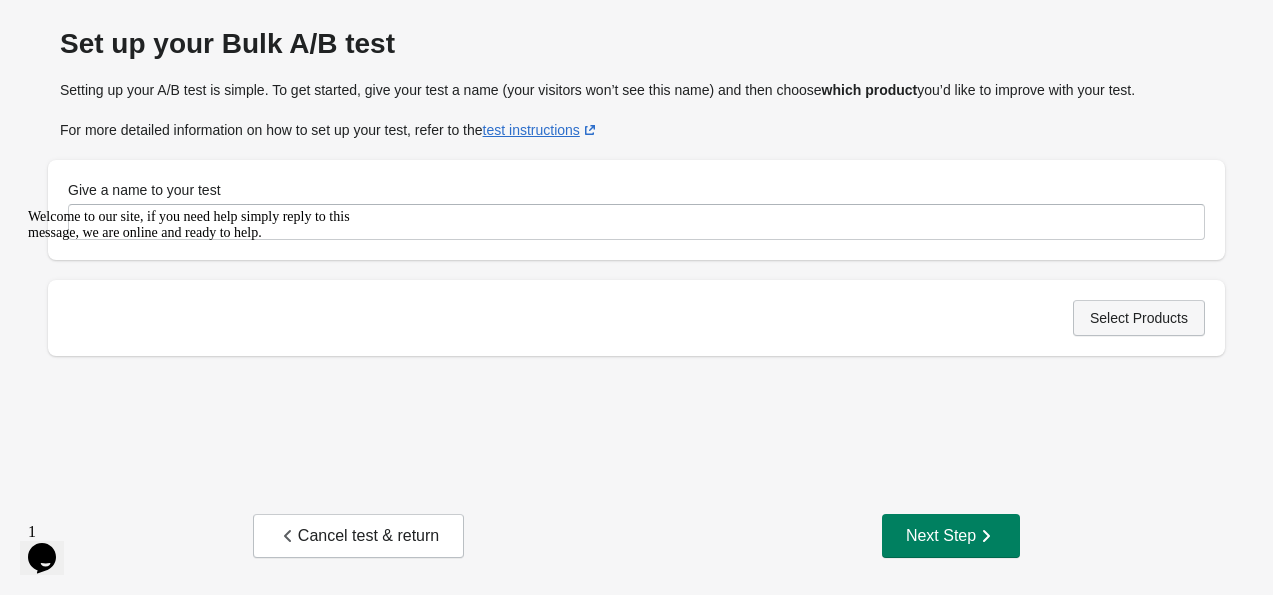 click on "Select Products" at bounding box center (1139, 318) 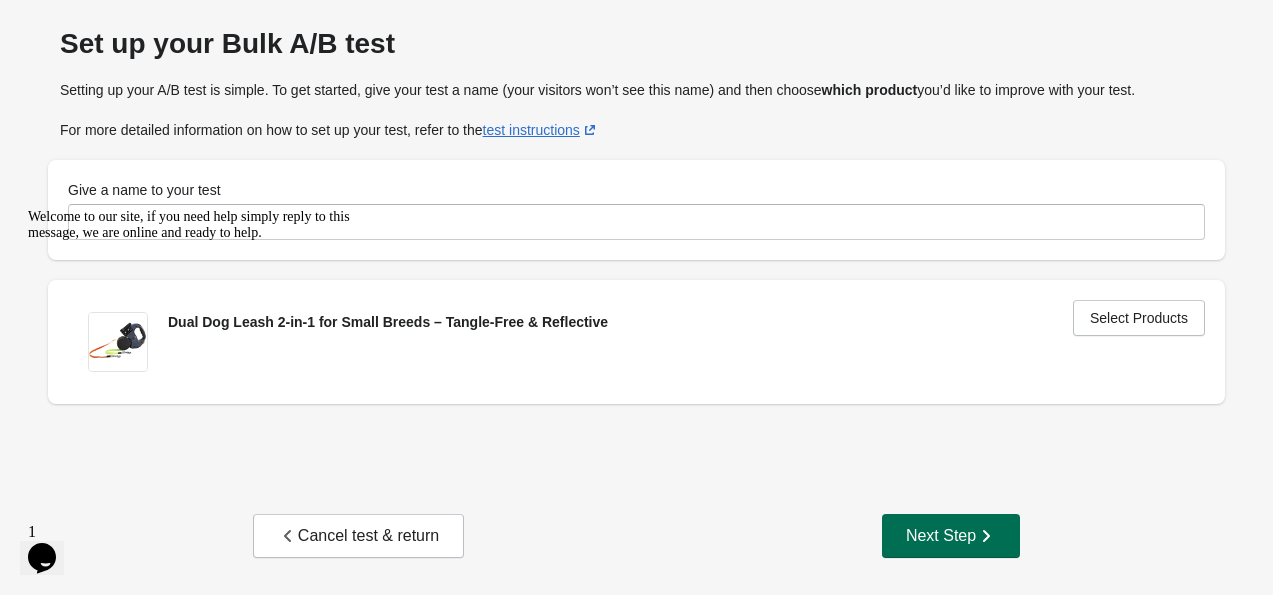 click on "Next Step" at bounding box center [951, 536] 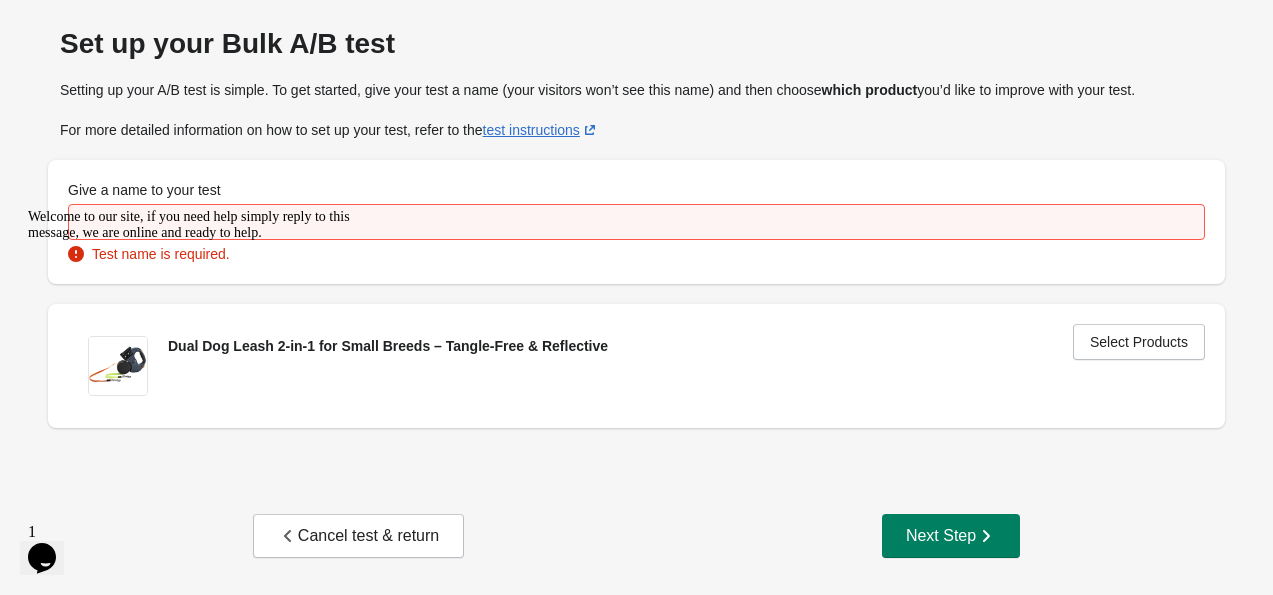 click on "Welcome to our site, if you need help simply reply to this message, we are online and ready to help." at bounding box center (208, 225) 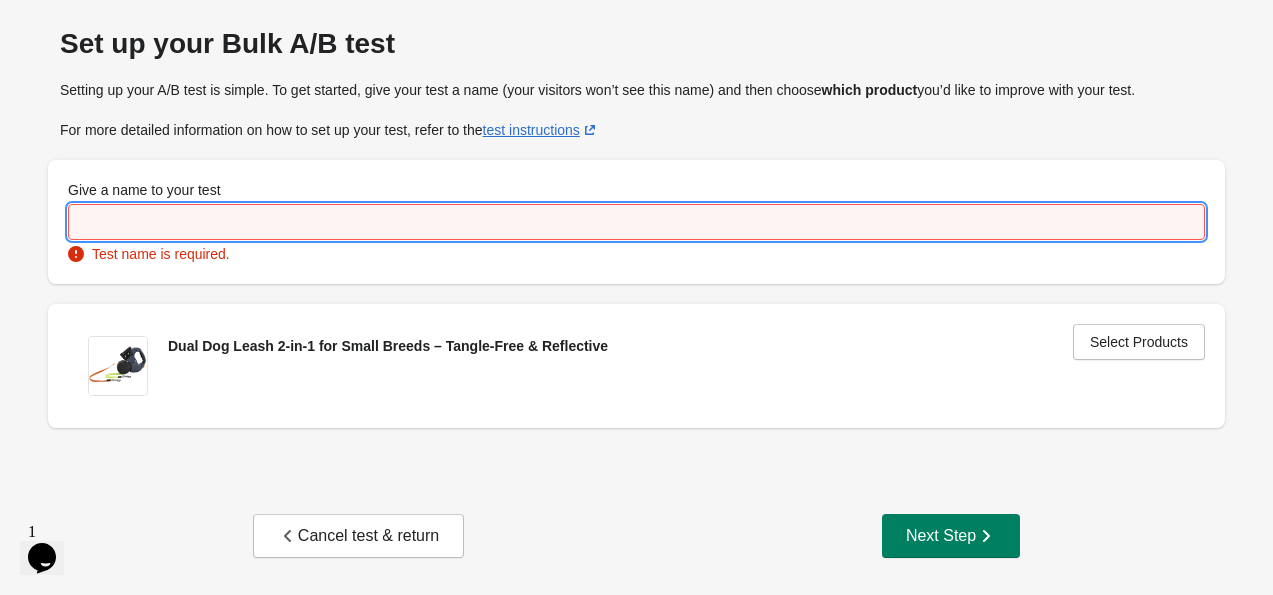 click on "Give a name to your test" at bounding box center (636, 222) 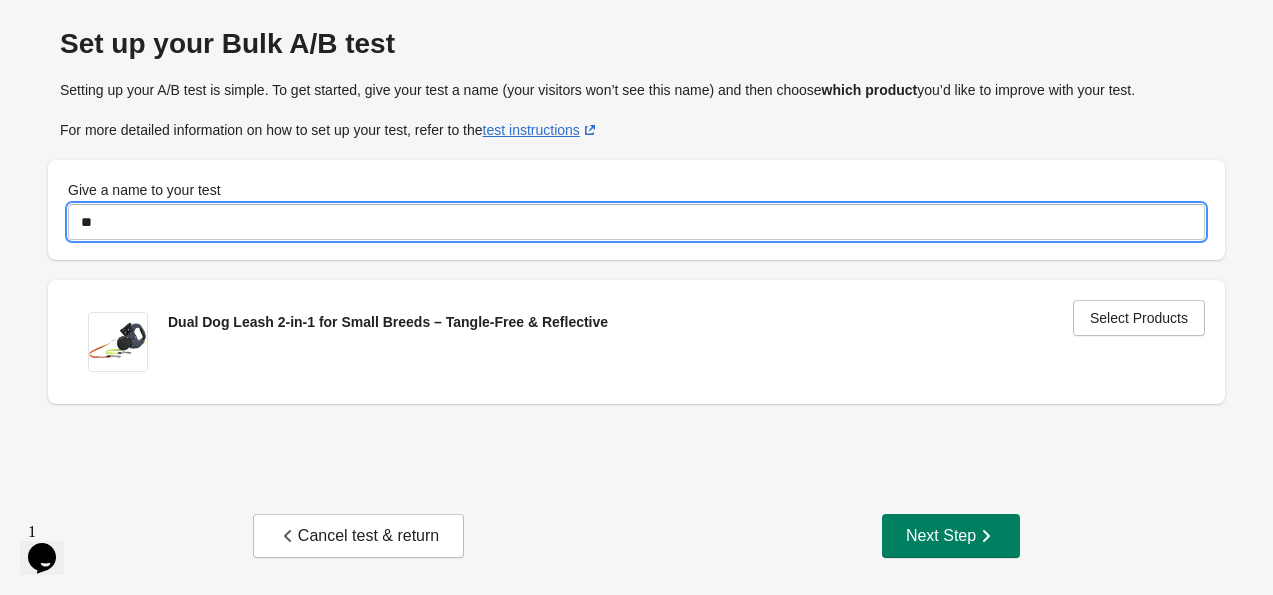 type on "*" 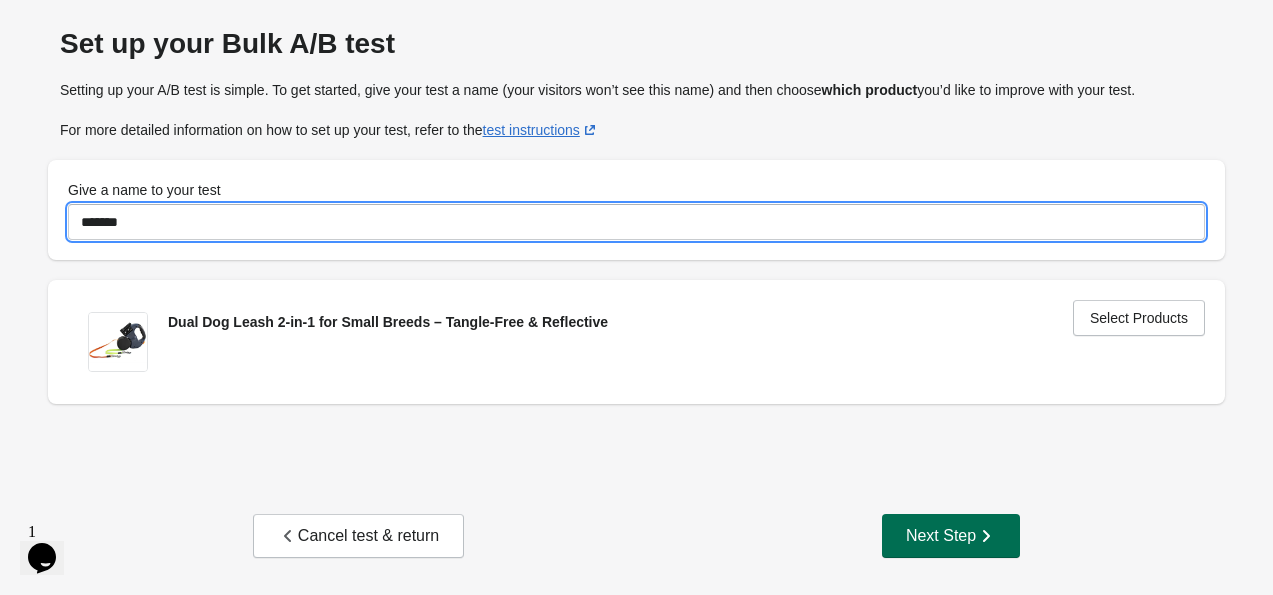 type on "*******" 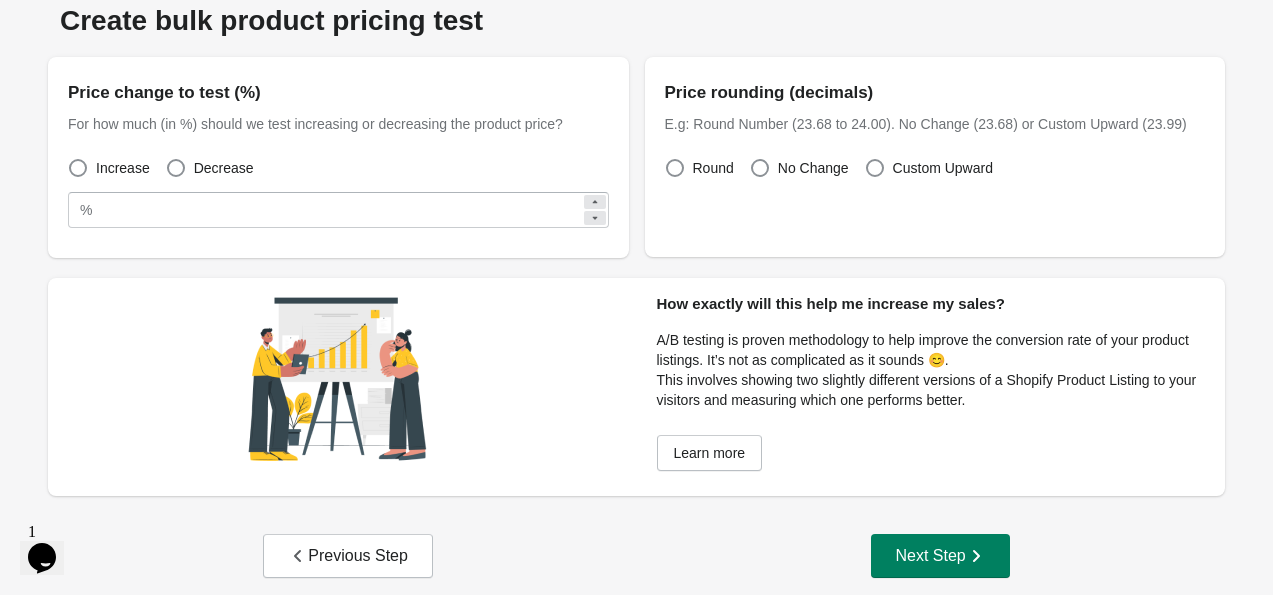 scroll, scrollTop: 108, scrollLeft: 0, axis: vertical 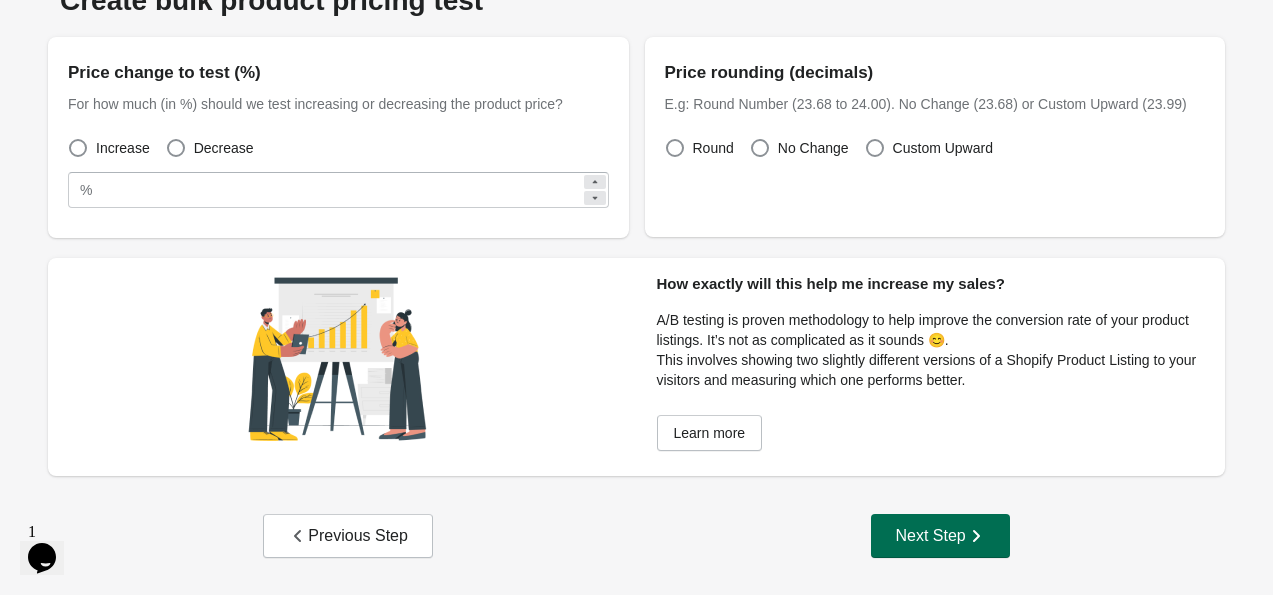 click on "Next Step" at bounding box center (940, 536) 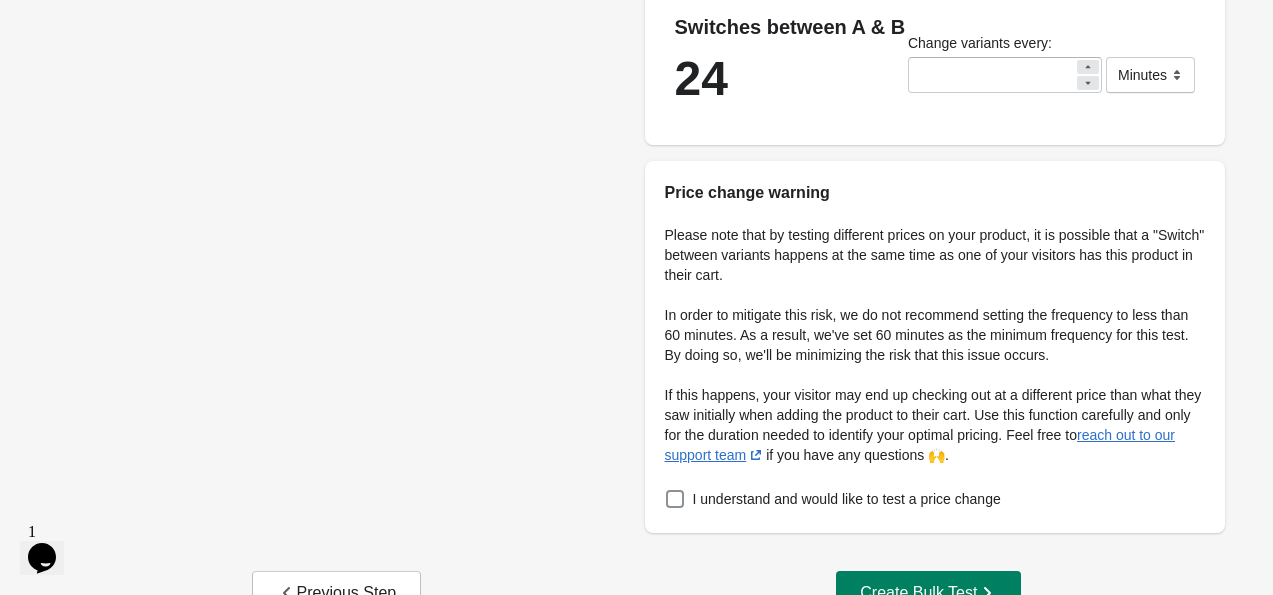 scroll, scrollTop: 441, scrollLeft: 0, axis: vertical 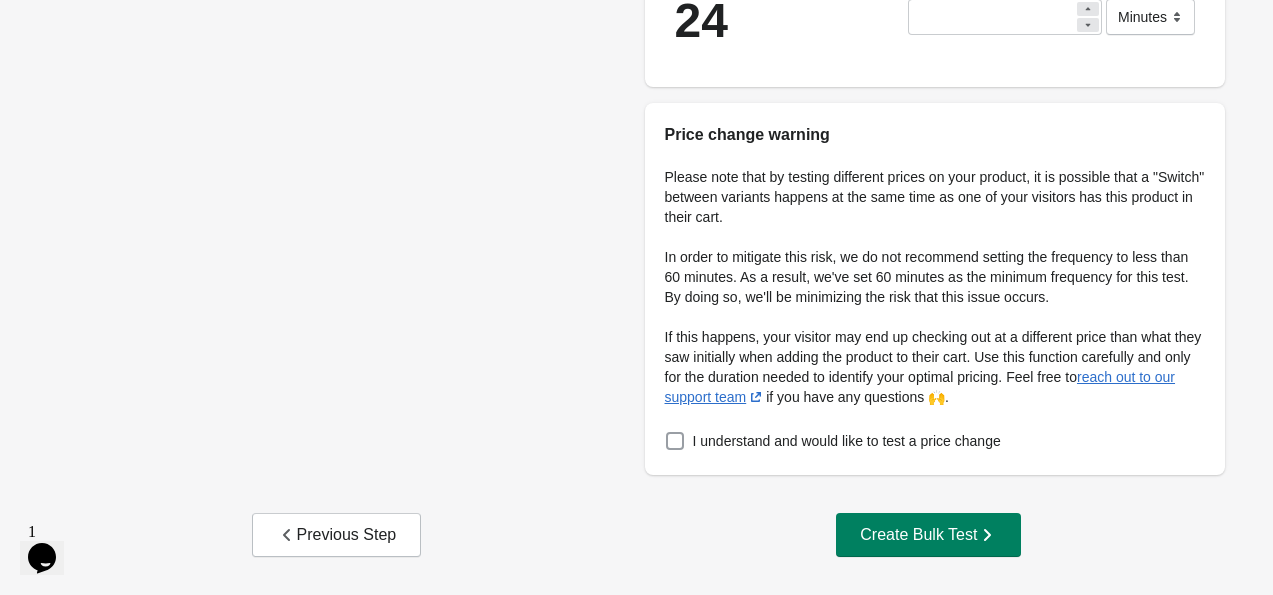click on "I understand and would like to test a price change" at bounding box center [935, 441] 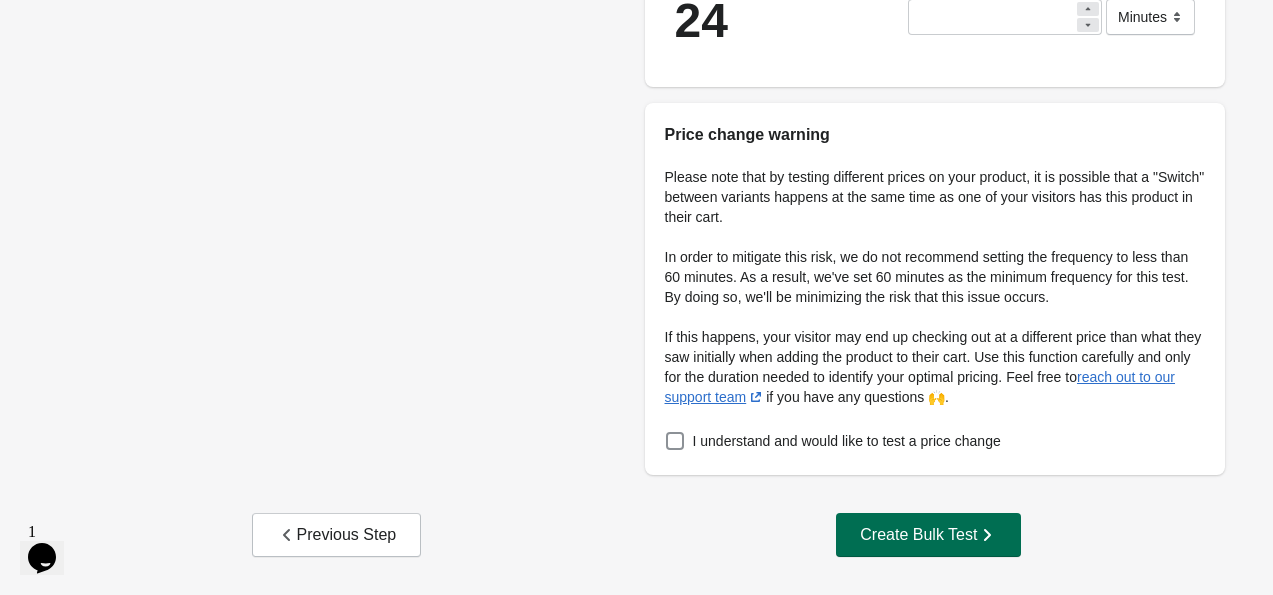click on "Create Bulk Test" at bounding box center [928, 535] 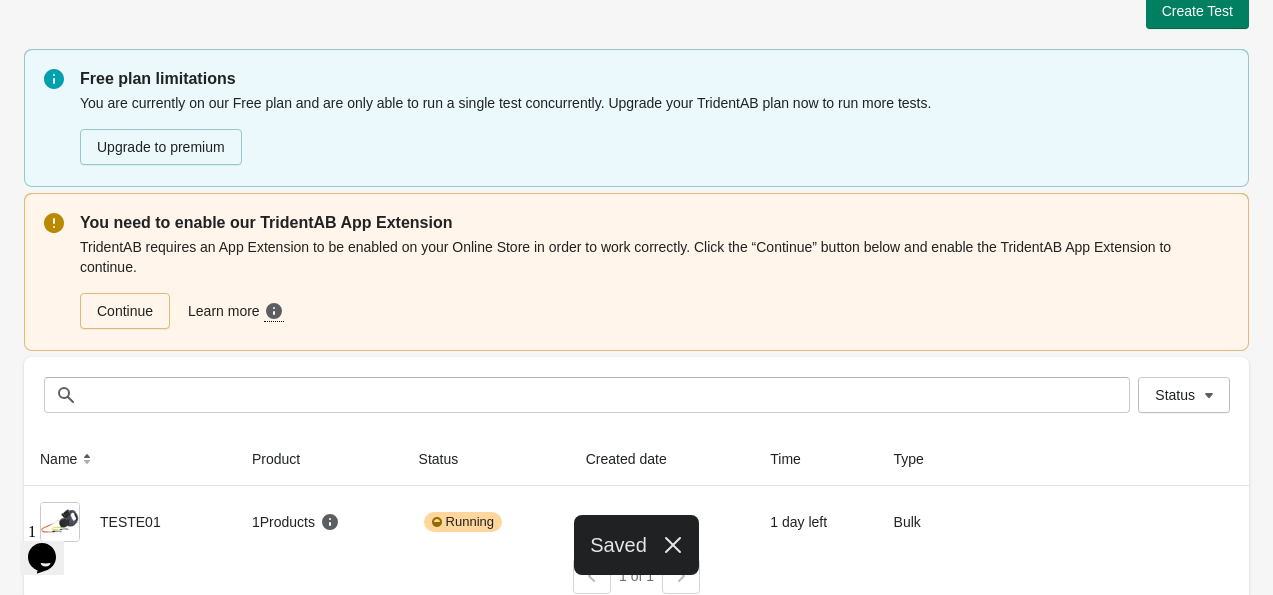 scroll, scrollTop: 41, scrollLeft: 0, axis: vertical 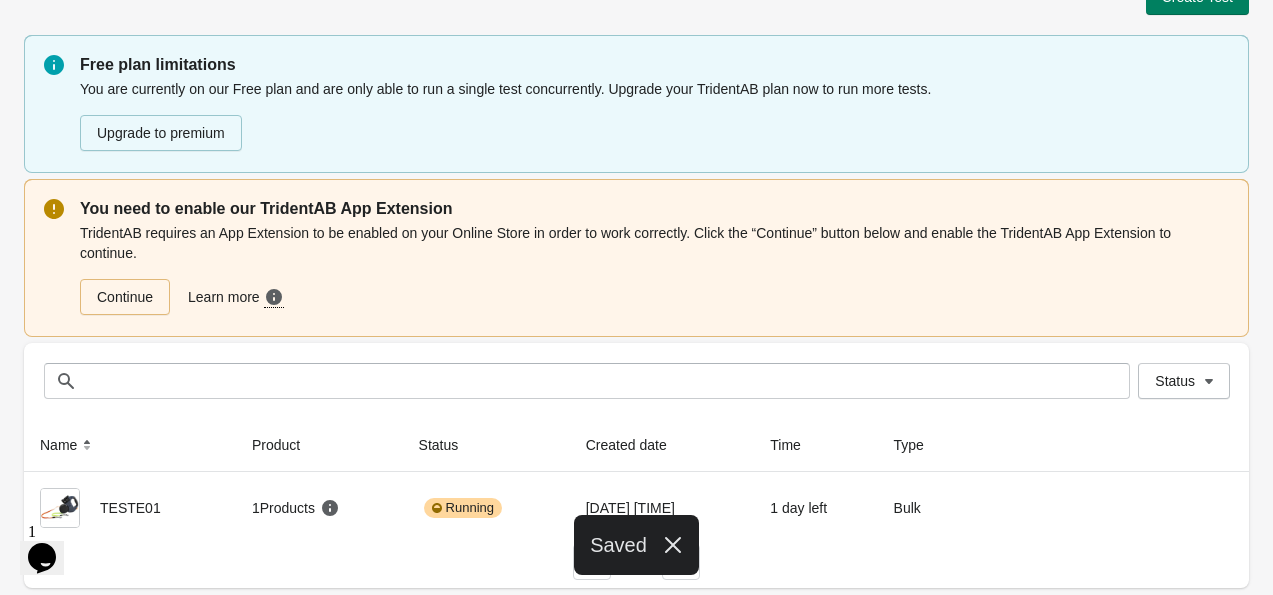 click at bounding box center [673, 543] 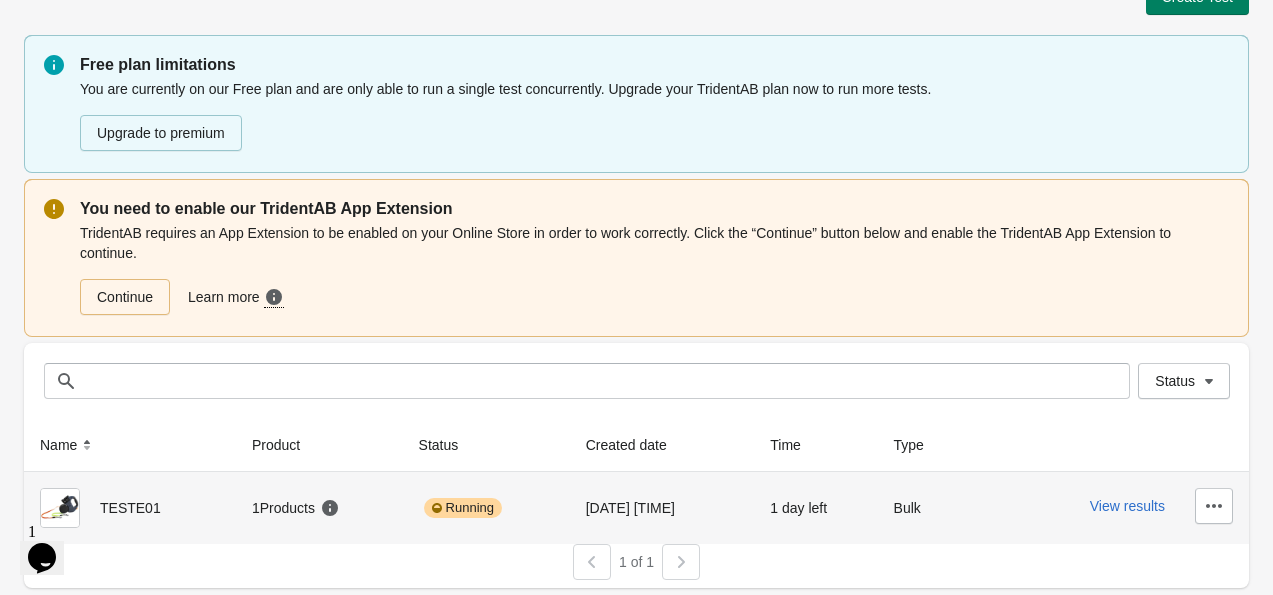 click on "View results" at bounding box center [1120, 506] 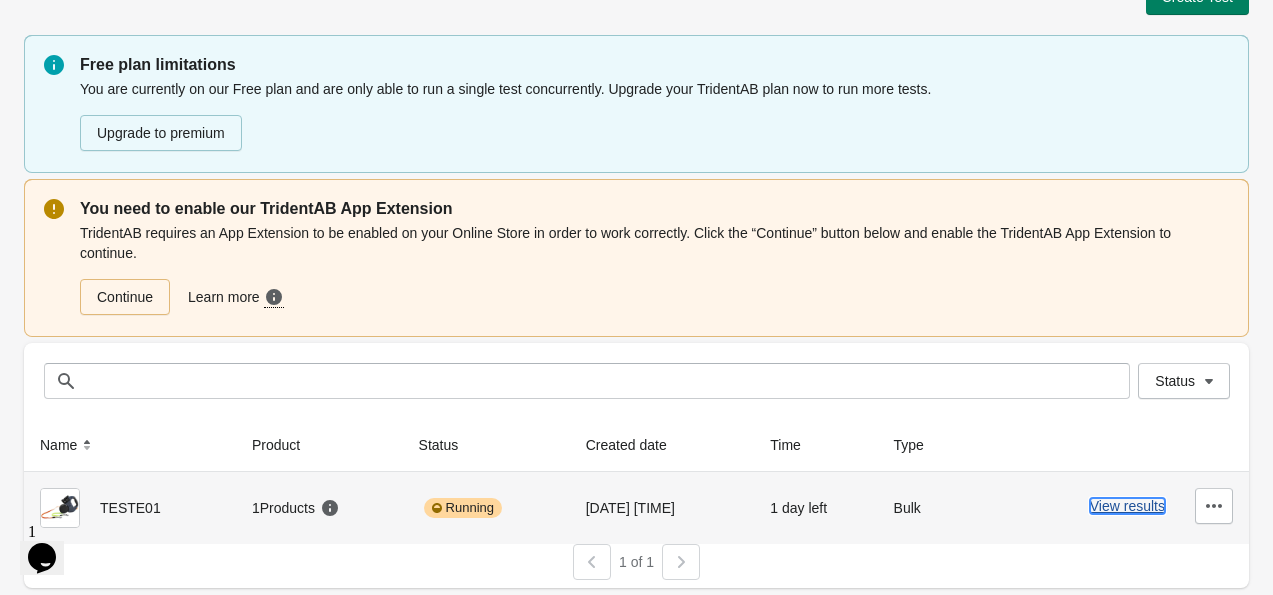 click on "View results" at bounding box center [1127, 506] 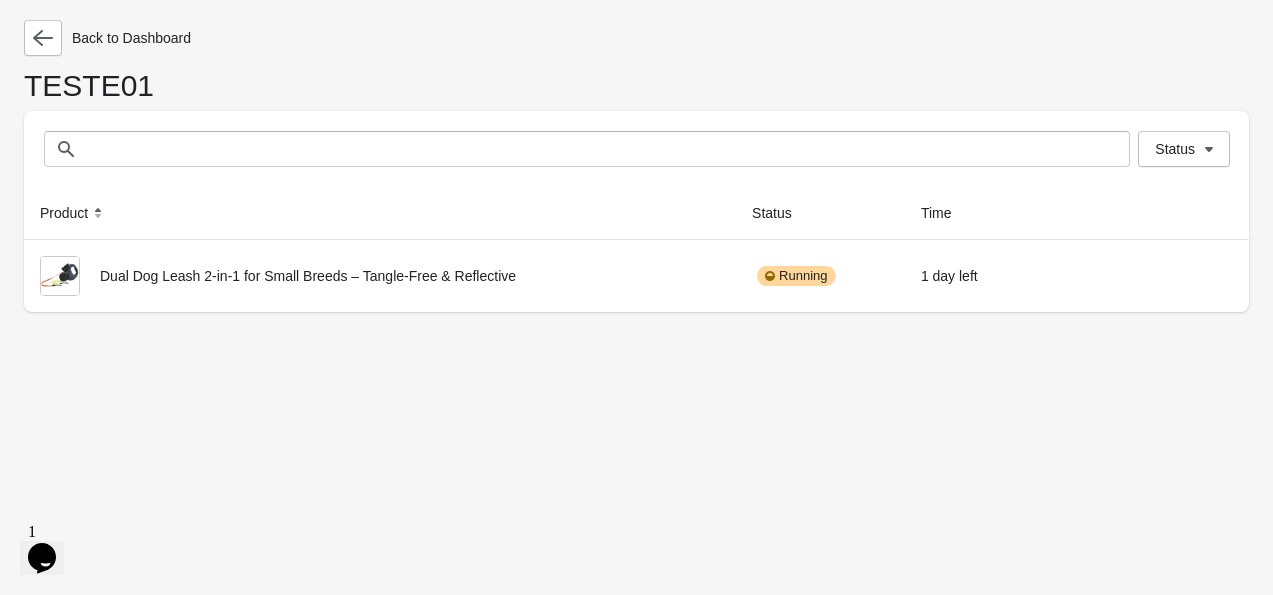 scroll, scrollTop: 0, scrollLeft: 0, axis: both 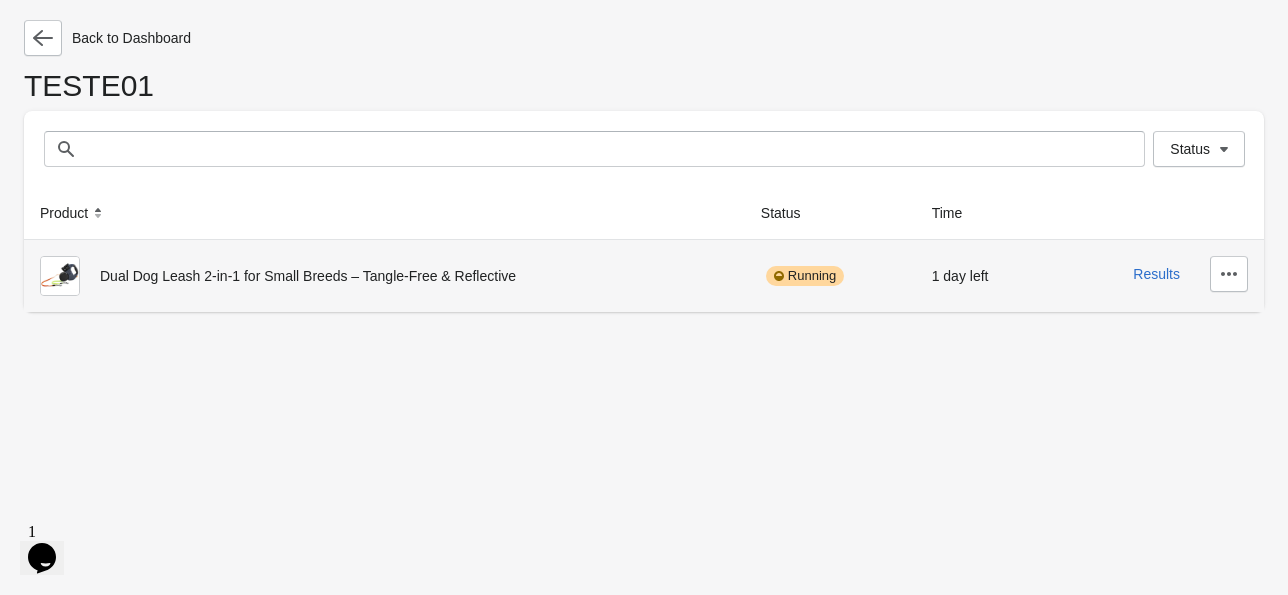 click on "Results" at bounding box center (1153, 274) 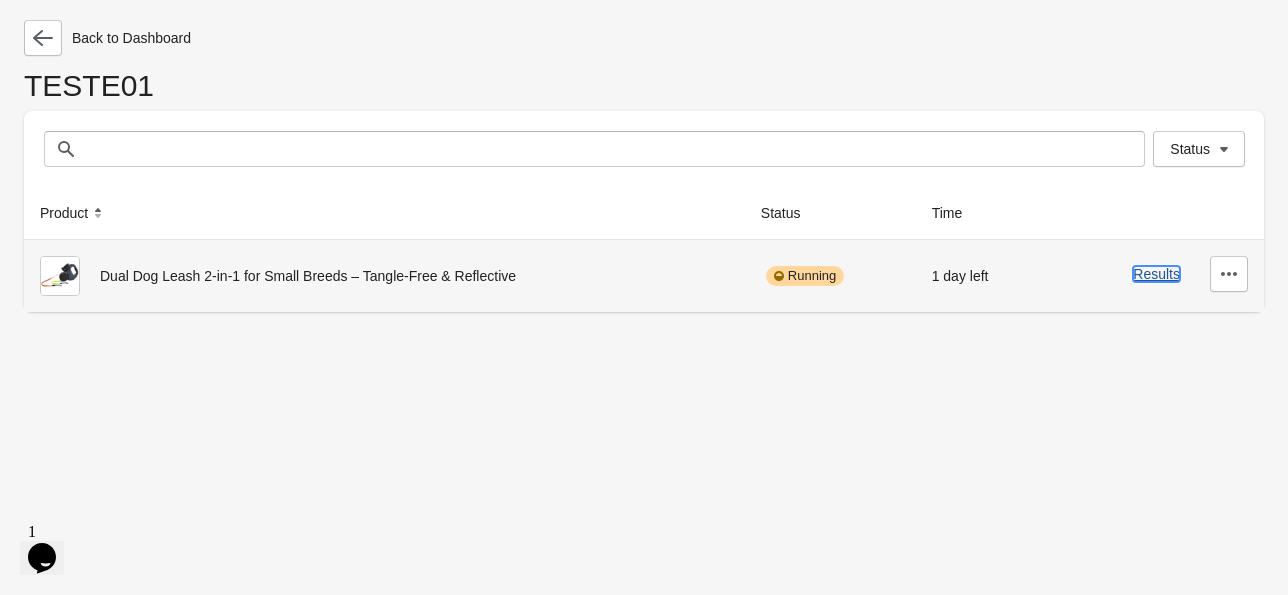 click on "Results" at bounding box center (1156, 274) 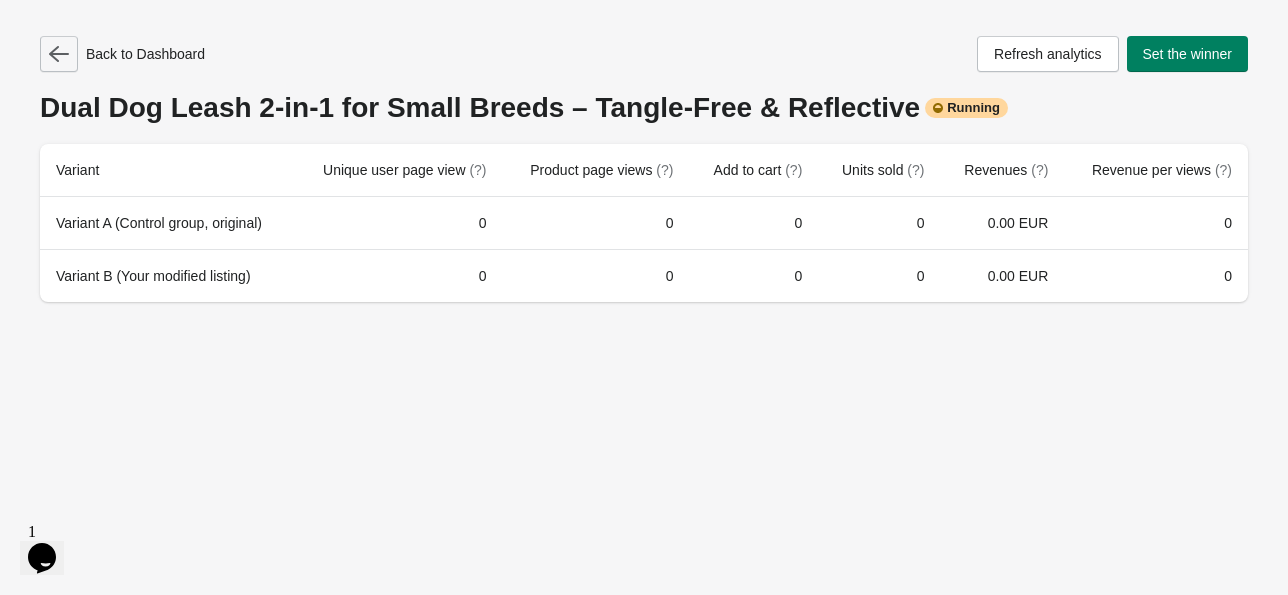click 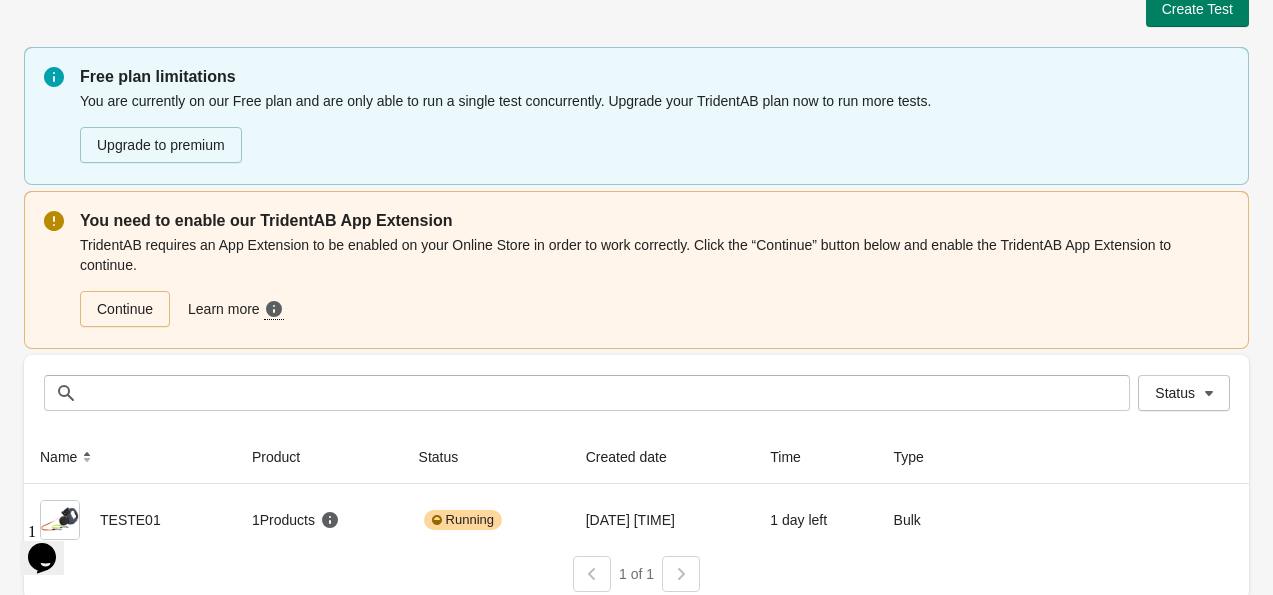 scroll, scrollTop: 41, scrollLeft: 0, axis: vertical 